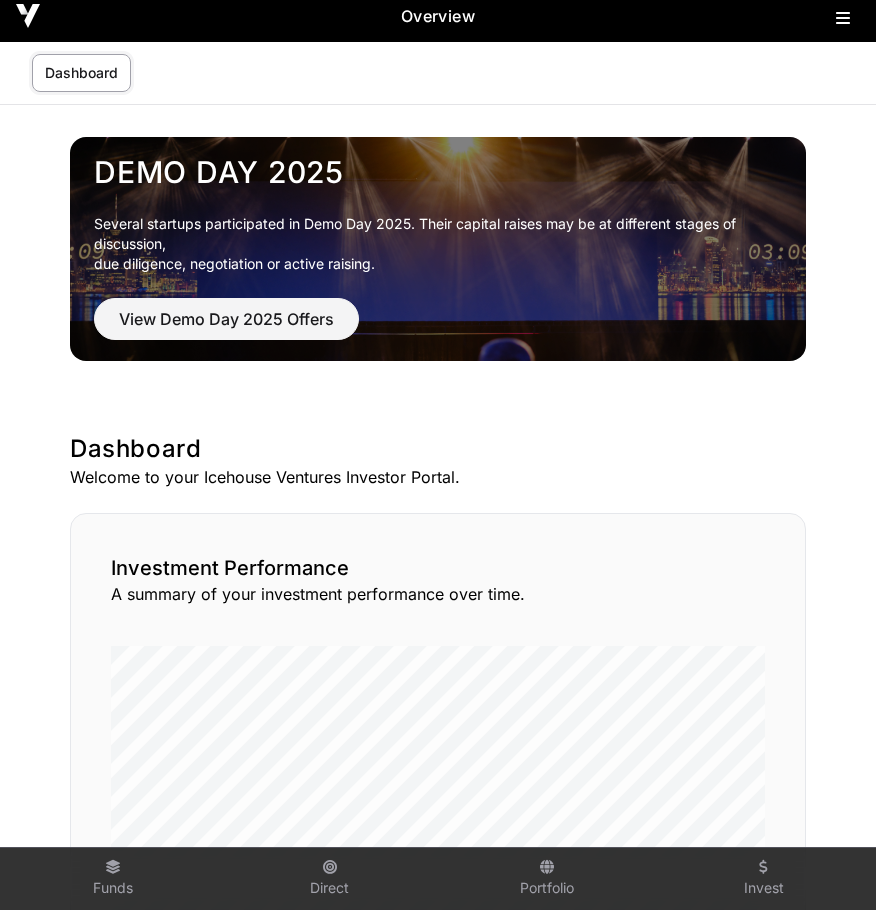 scroll, scrollTop: 0, scrollLeft: 0, axis: both 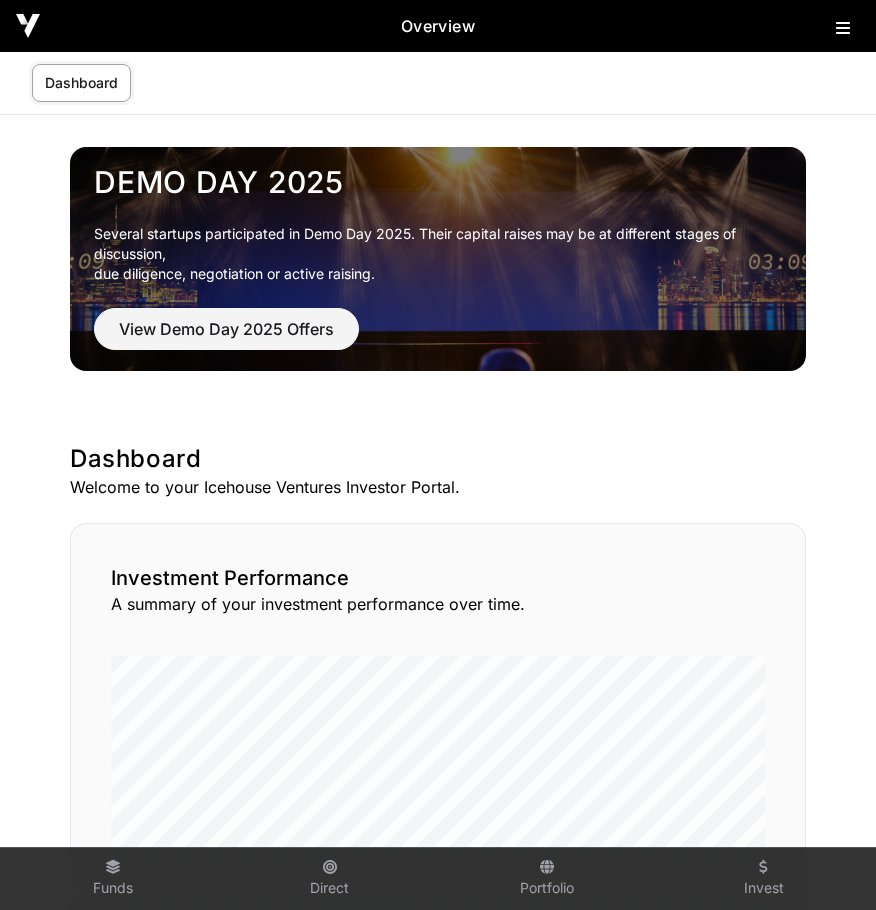 click 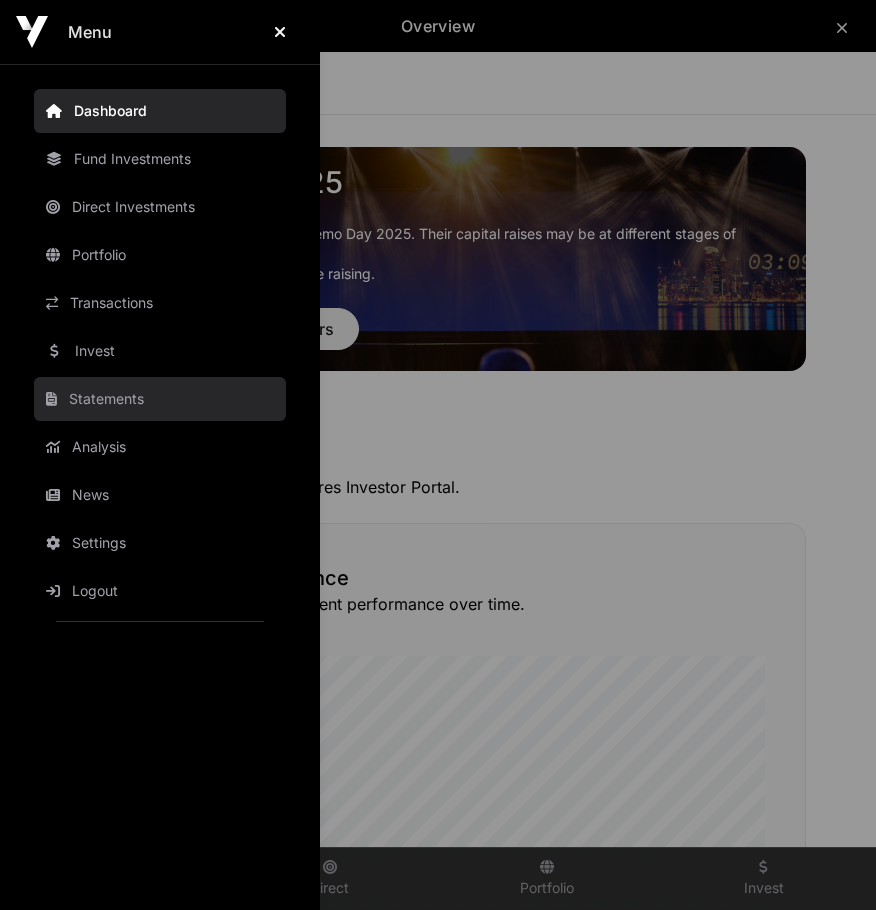 click on "Statements" 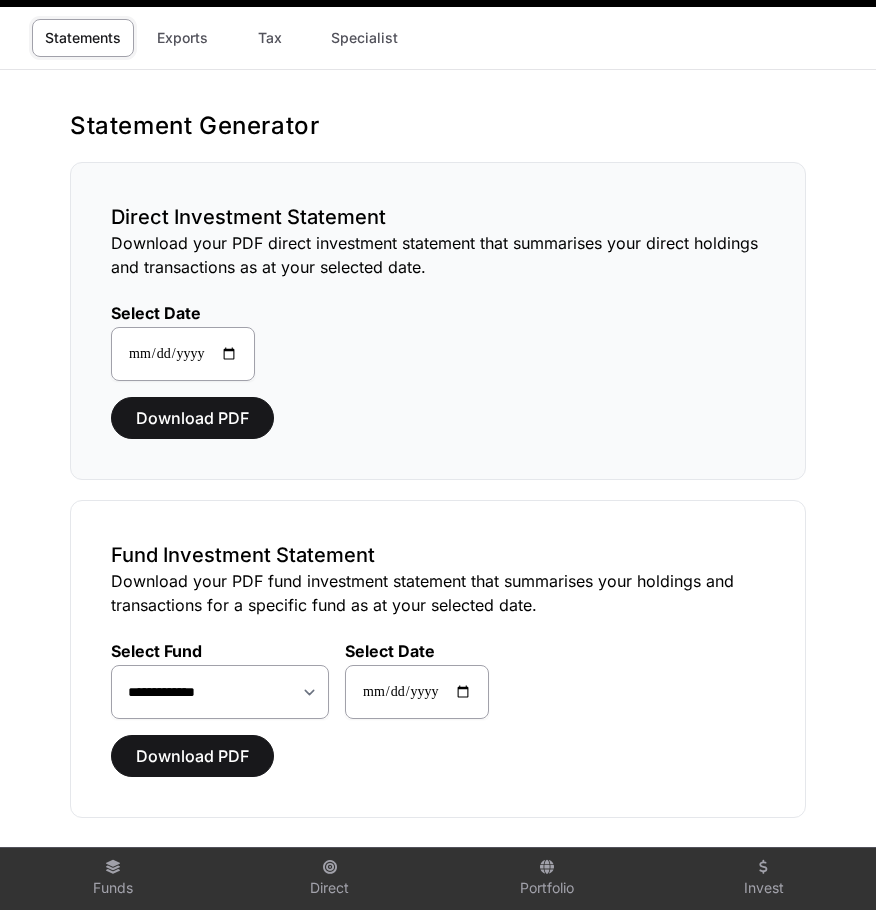 scroll, scrollTop: 1, scrollLeft: 0, axis: vertical 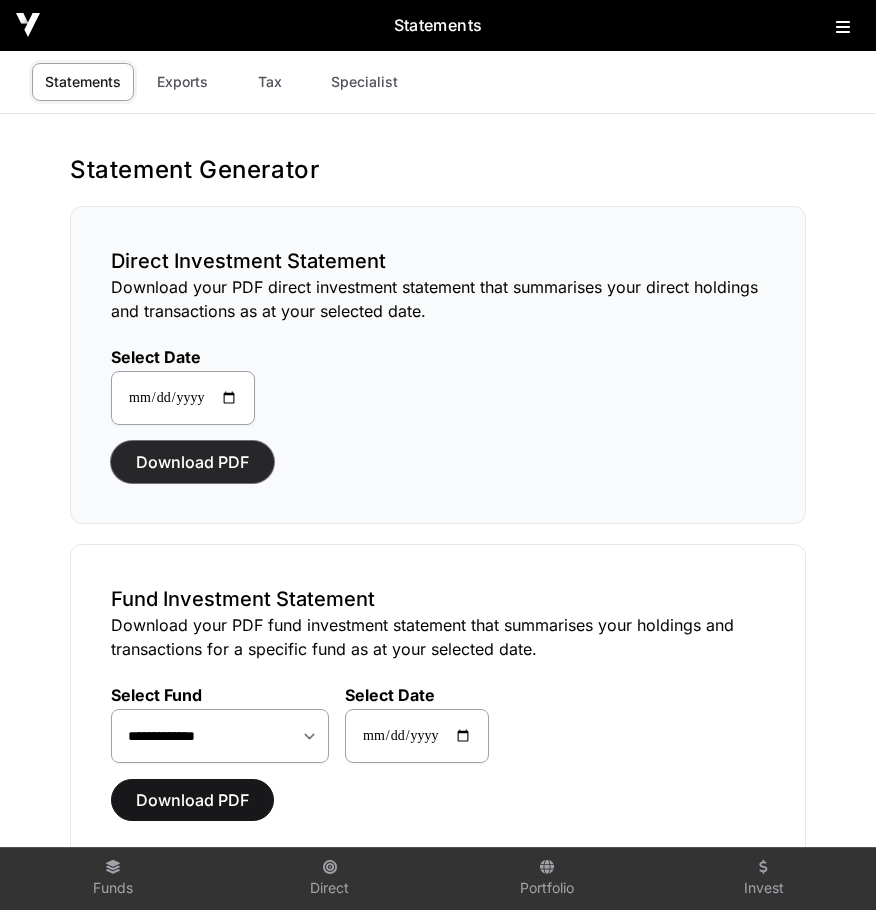 click on "Download PDF" 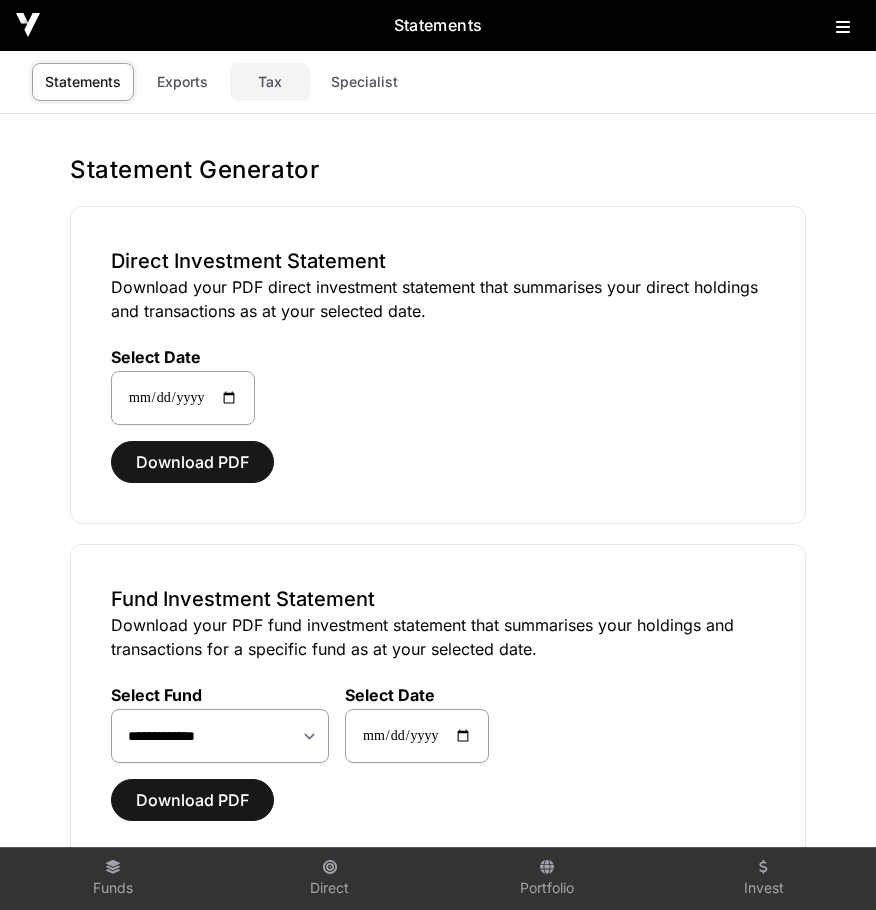 click on "Tax" 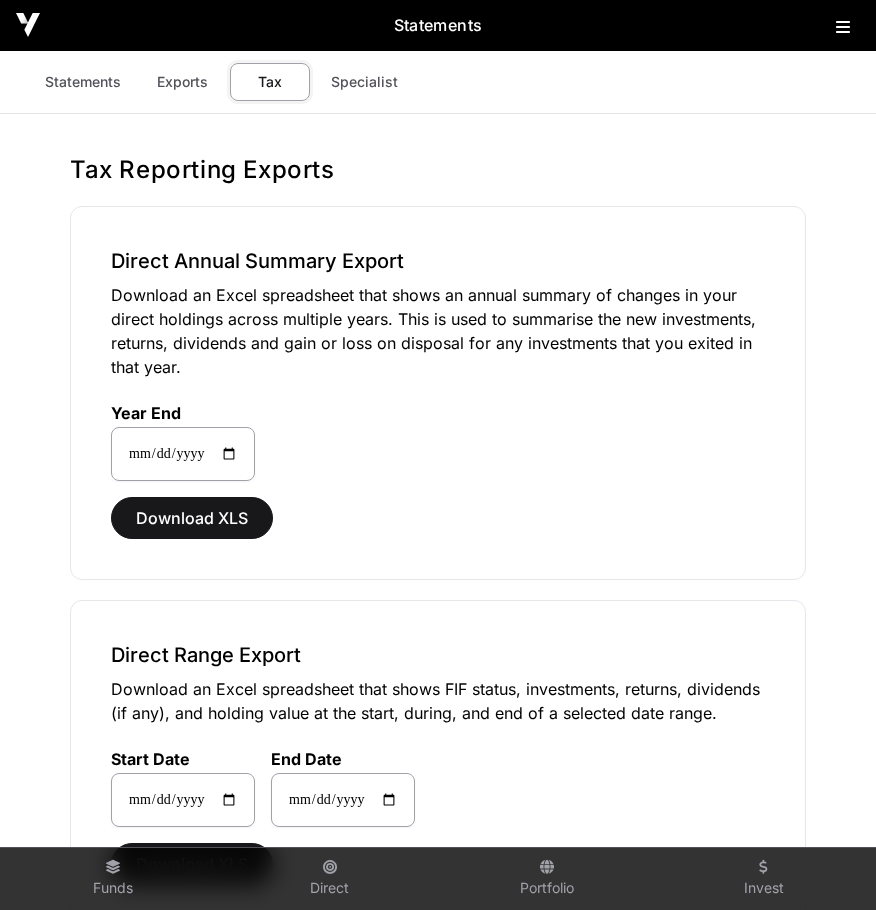 scroll, scrollTop: 0, scrollLeft: 0, axis: both 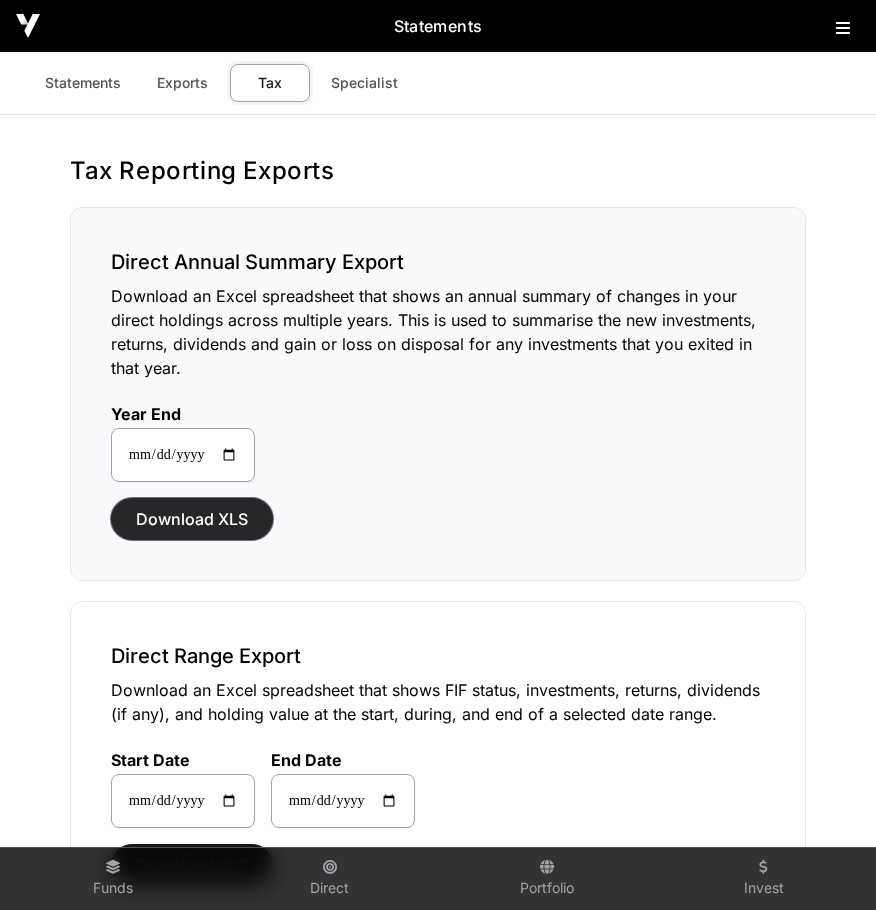 click on "Download XLS" 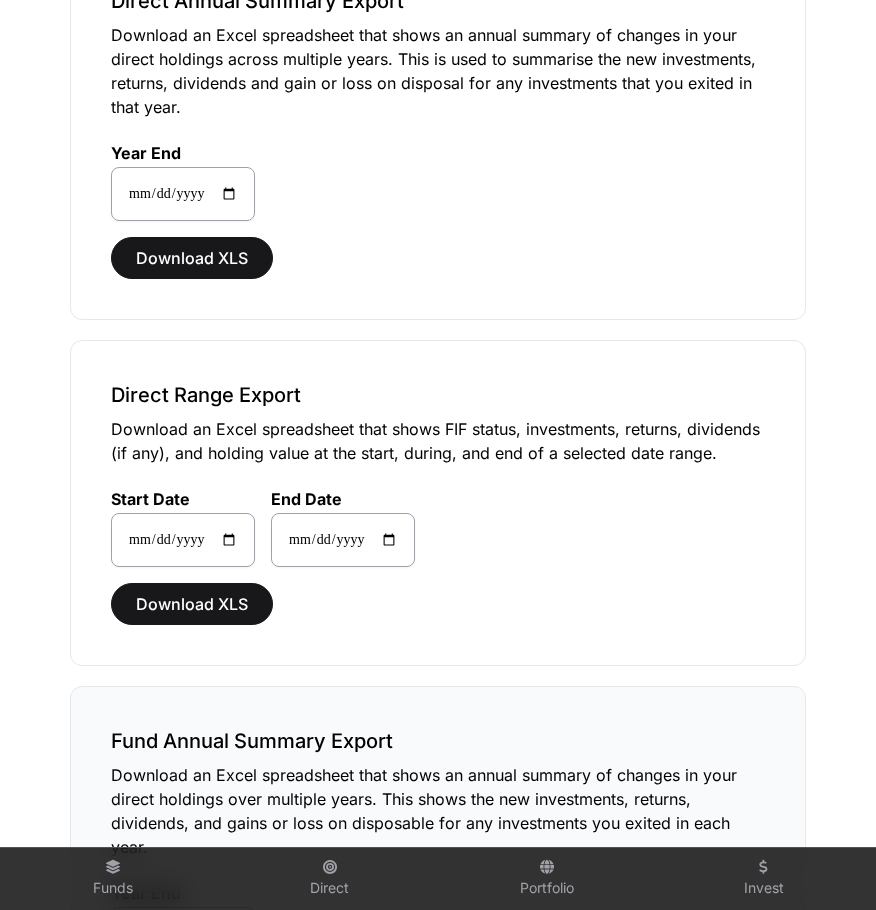 scroll, scrollTop: 300, scrollLeft: 0, axis: vertical 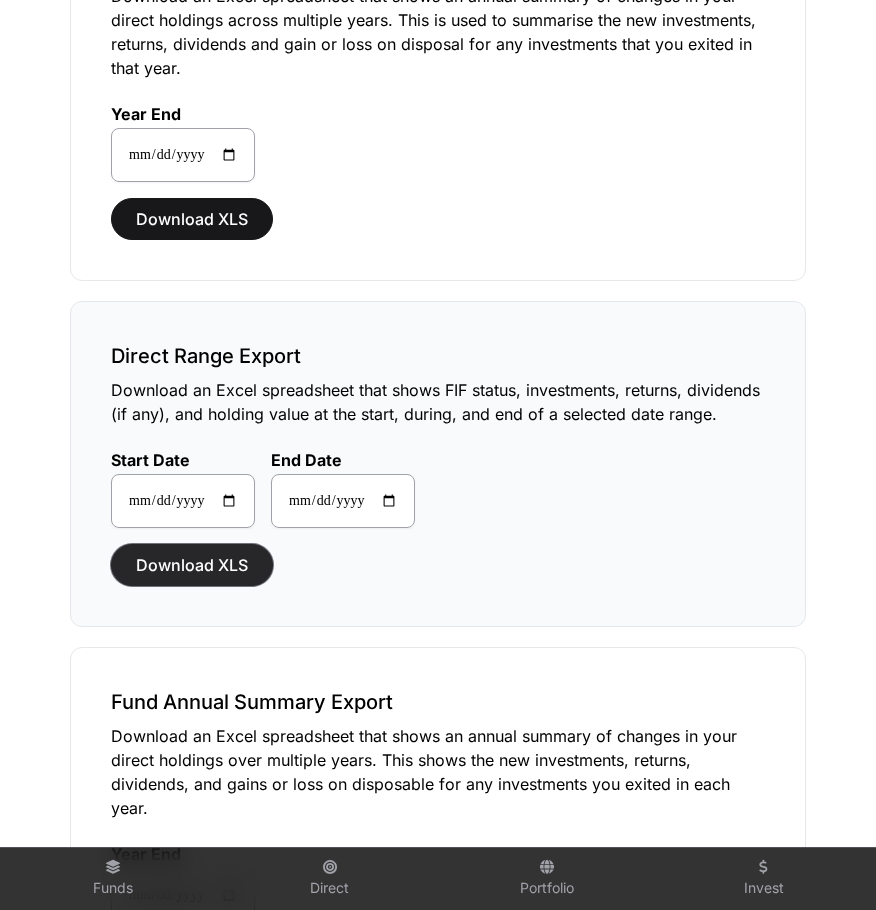 click on "Download XLS" 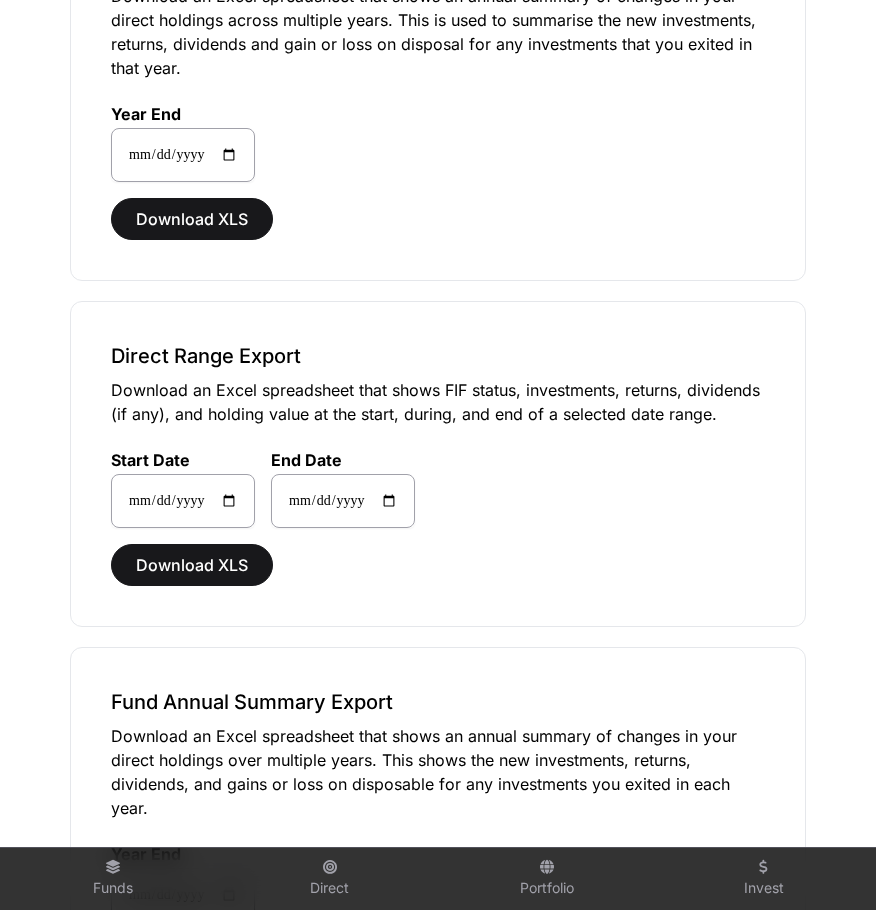 click on "Tax Reporting Exports   Direct Annual Summary Export   Download an Excel spreadsheet that shows an annual summary of changes in your direct holdings across multiple years. This is used to summarise the new investments, returns, dividends and gain or loss on disposal for any investments that you exited in that year.  Year End [DATE] Download XLS  Direct Range Export   Download an Excel spreadsheet that shows FIF status, investments, returns, dividends (if any), and holding value at the start, during, and end of a selected date range.  Start Date [DATE] End Date [DATE] Download XLS  Fund Annual Summary Export   Download an Excel spreadsheet that shows an annual summary of changes in your direct holdings over multiple years. This shows the new investments, returns, dividends, and gains or loss on disposable for any investments you exited in each year.  Year End [DATE] Download XLS  Fund Range Export  Start Date [DATE] End Date [DATE] Download XLS Start Date [DATE] End Date [DATE]" 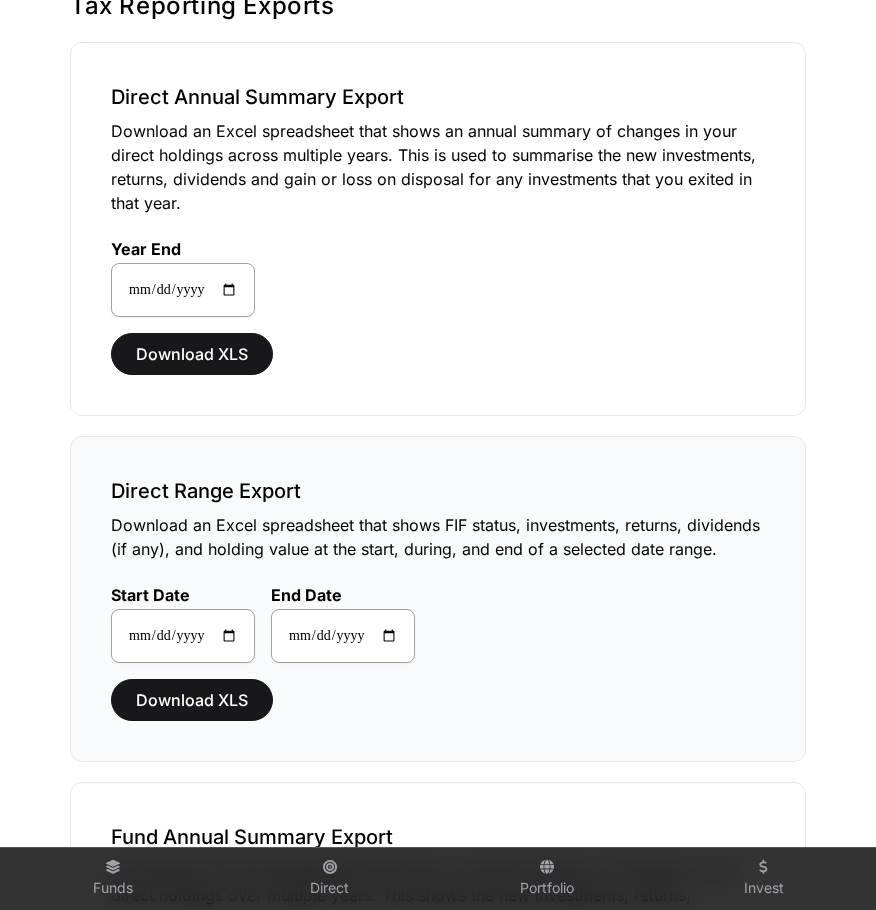 scroll, scrollTop: 0, scrollLeft: 0, axis: both 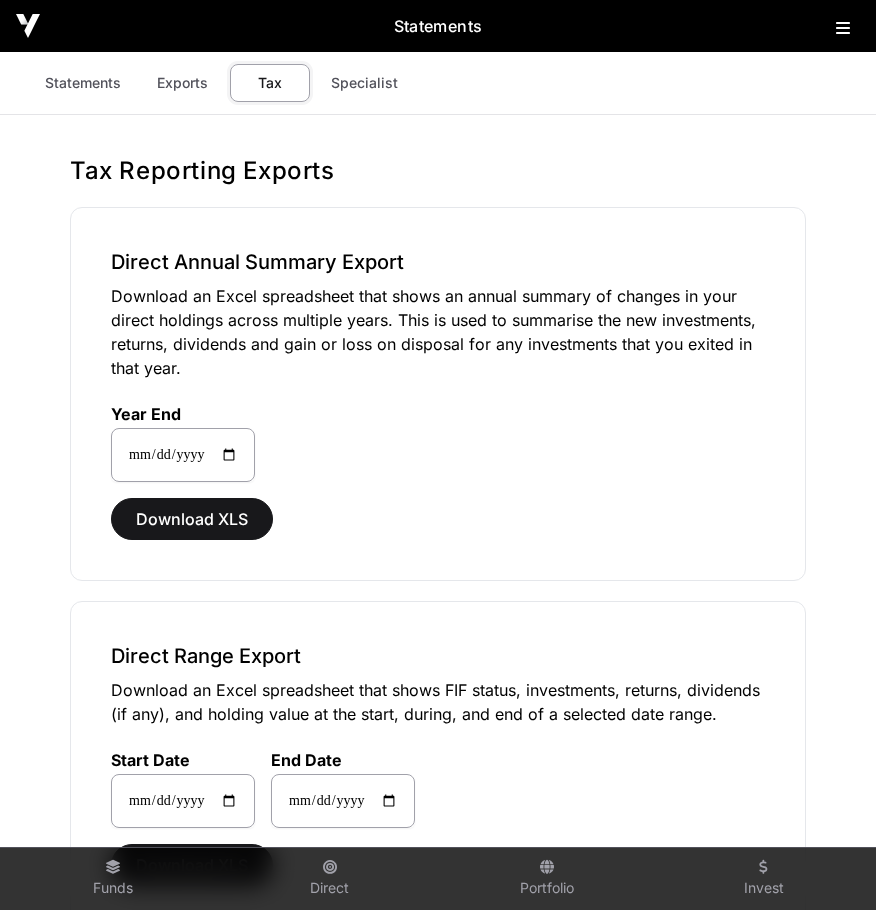 click on "Tax" 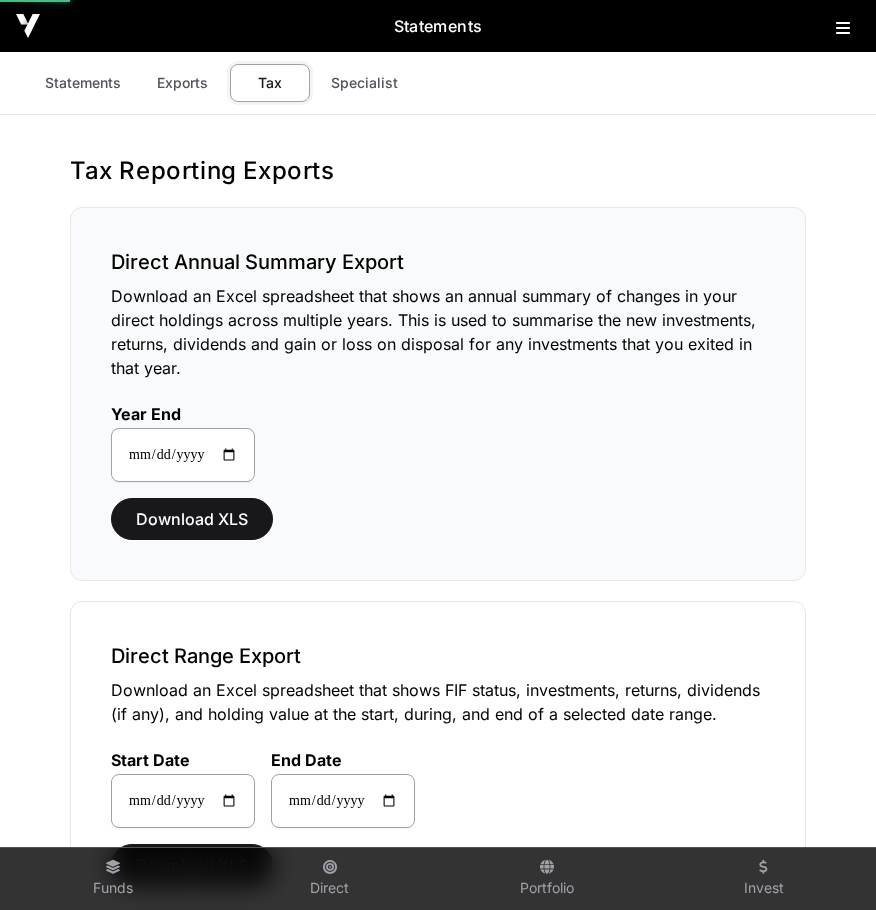 select 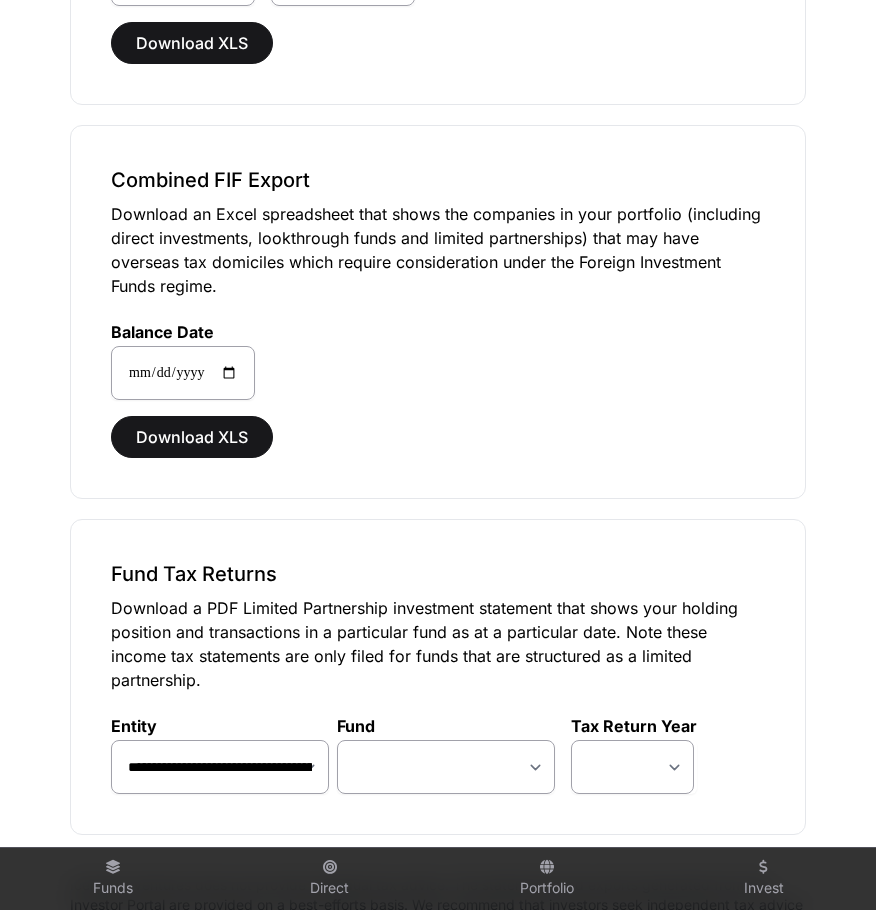 scroll, scrollTop: 1905, scrollLeft: 0, axis: vertical 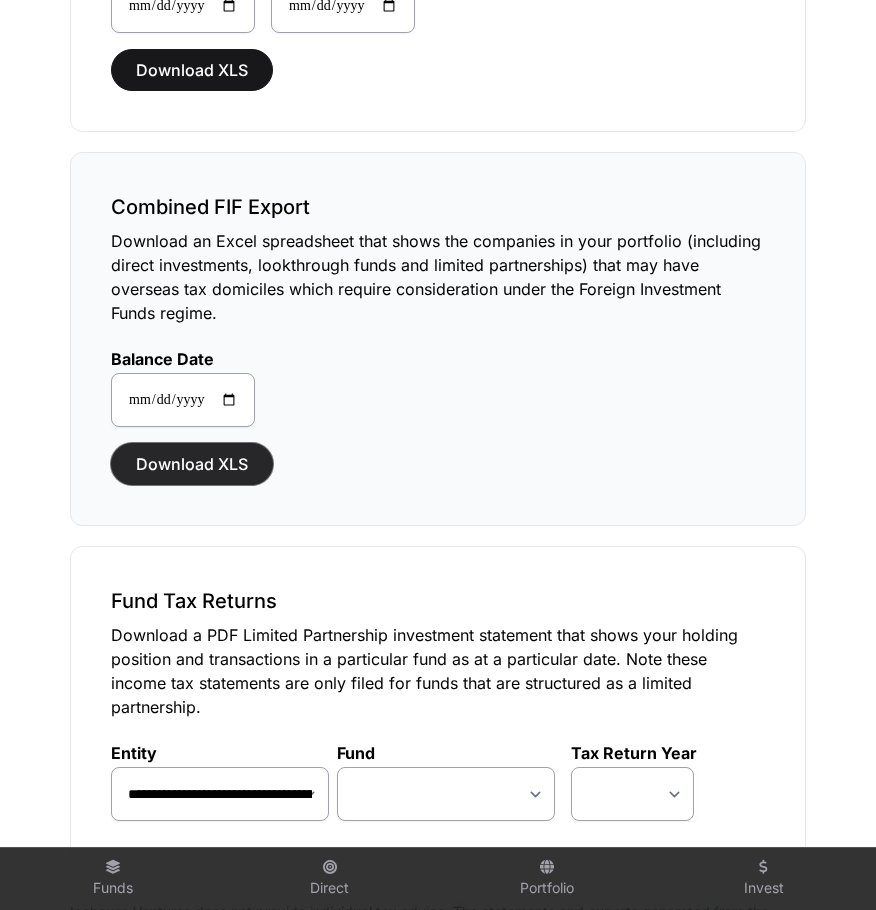 click on "Download XLS" 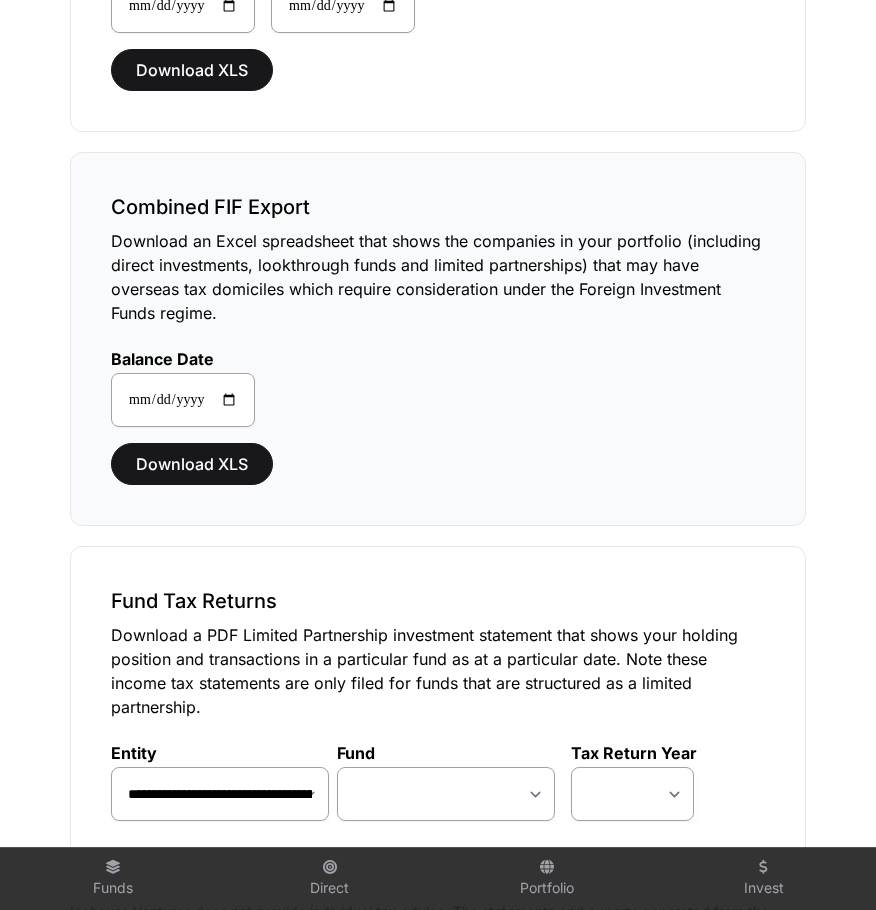 click on "**********" 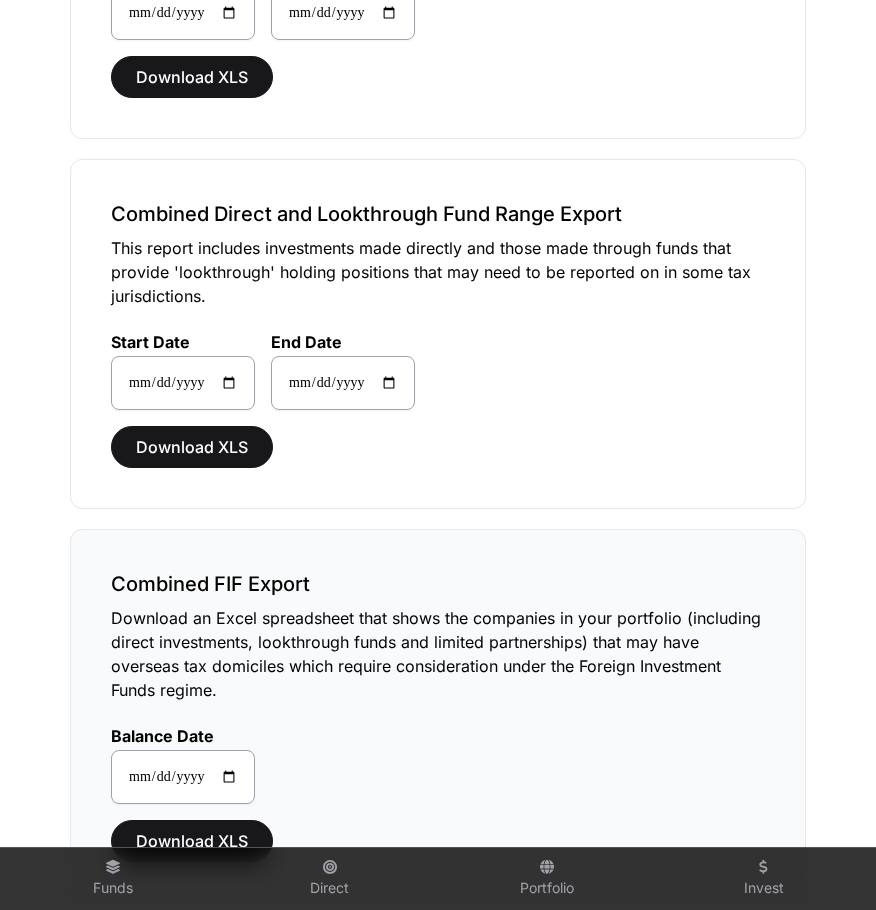 scroll, scrollTop: 1505, scrollLeft: 0, axis: vertical 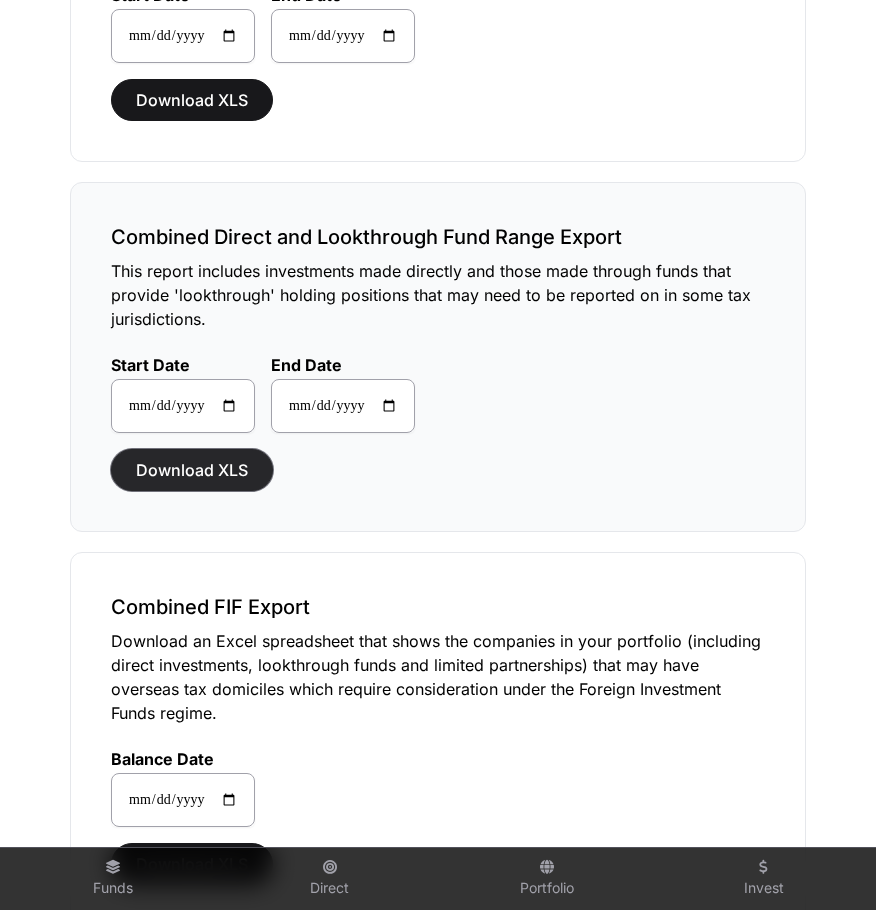 click on "Download XLS" 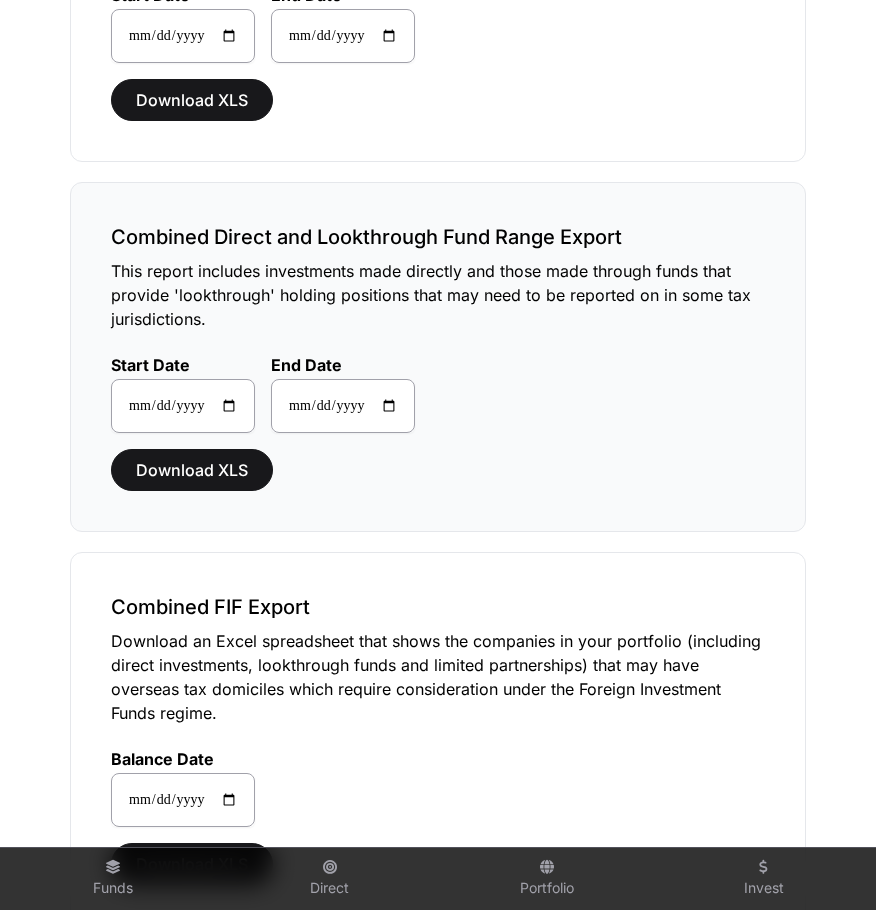 click on "**********" 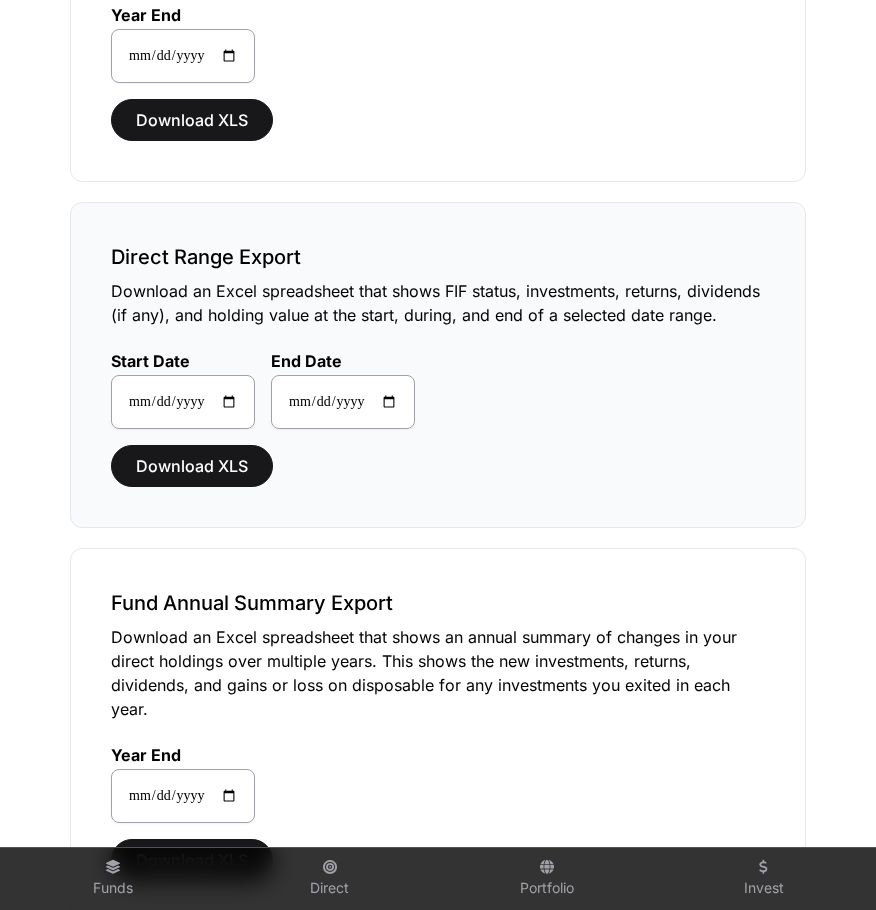 scroll, scrollTop: 0, scrollLeft: 0, axis: both 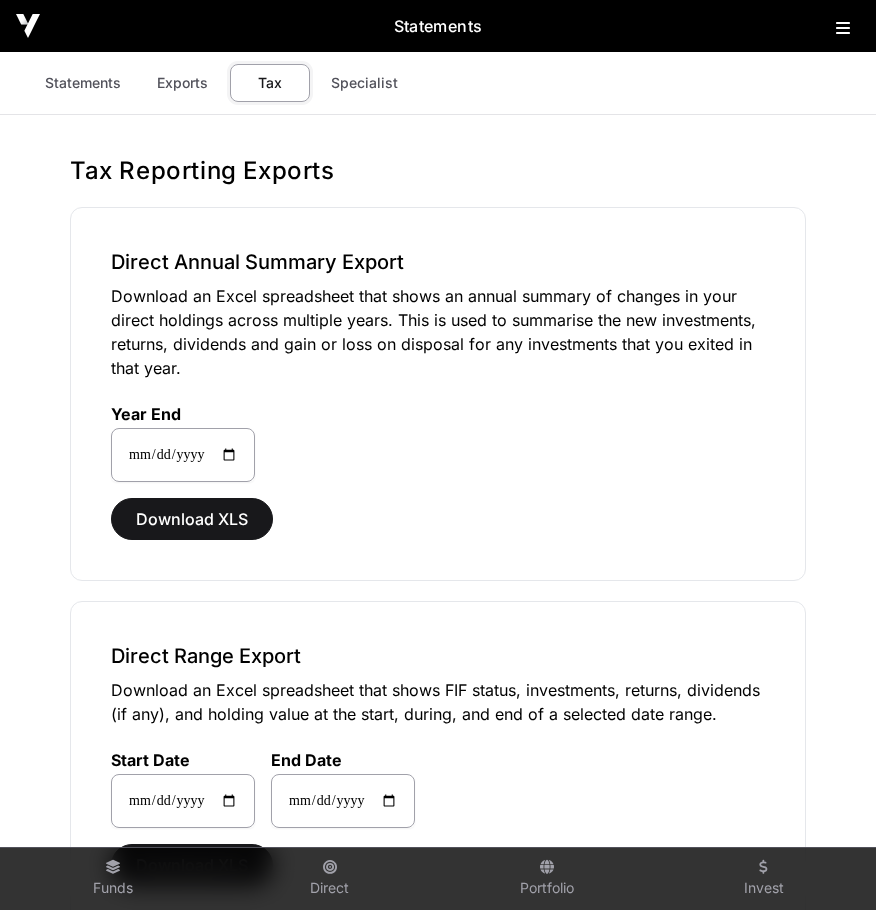 click 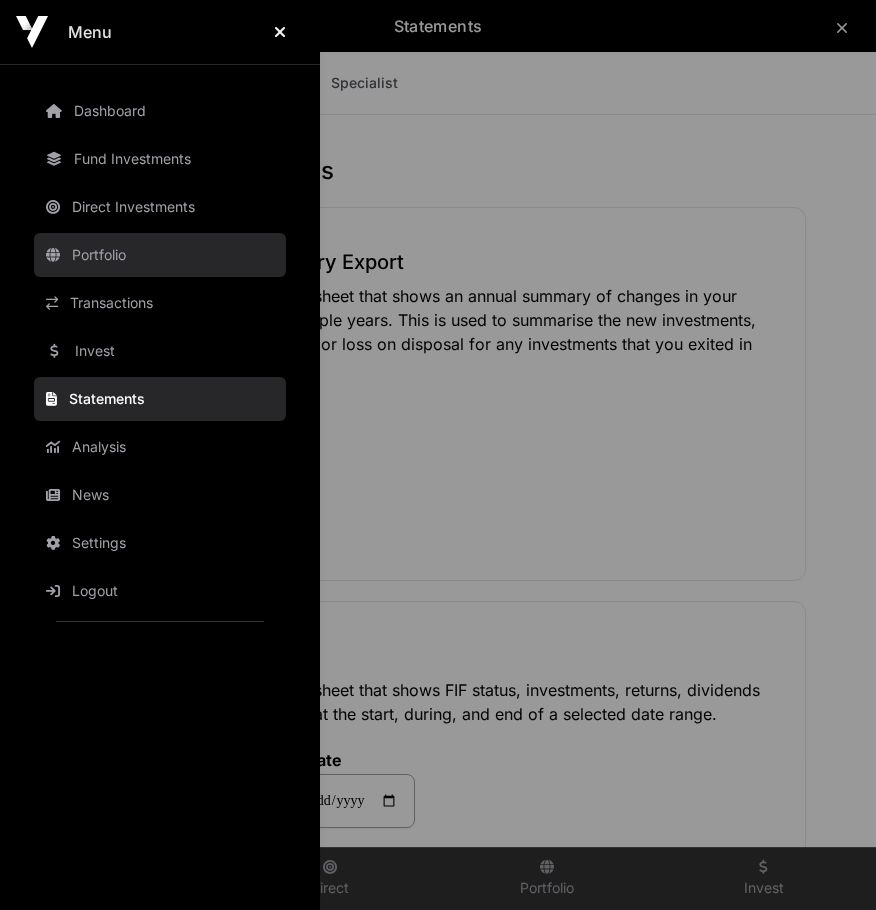 click on "Portfolio" 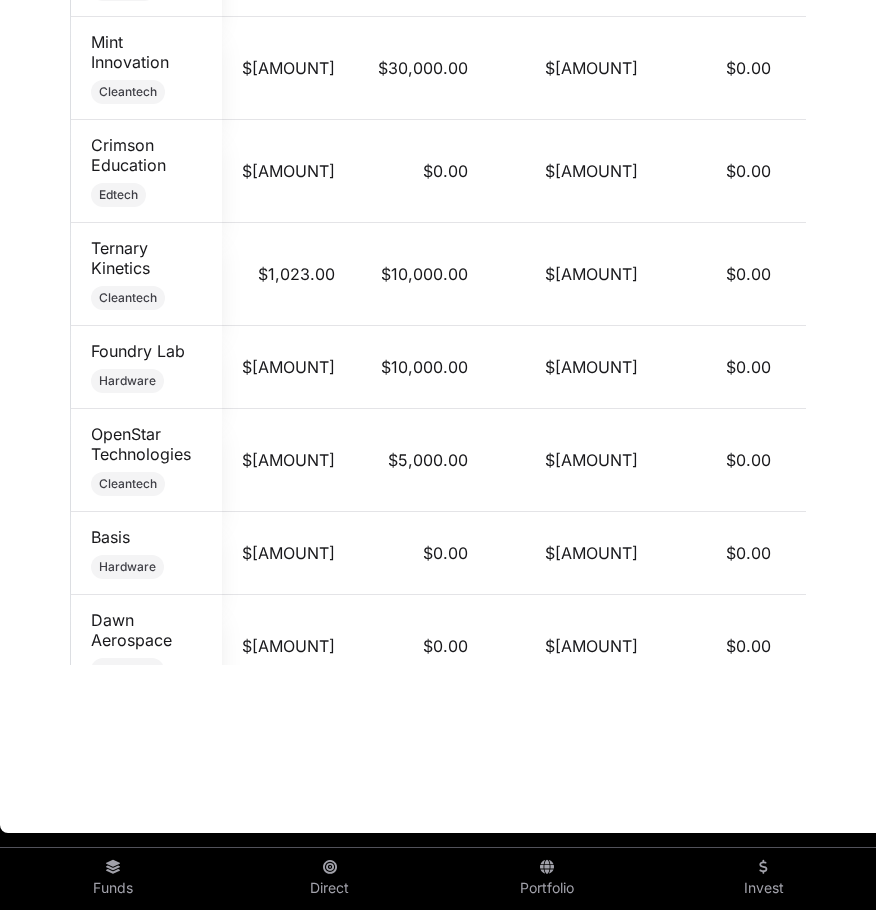 scroll, scrollTop: 1244, scrollLeft: 0, axis: vertical 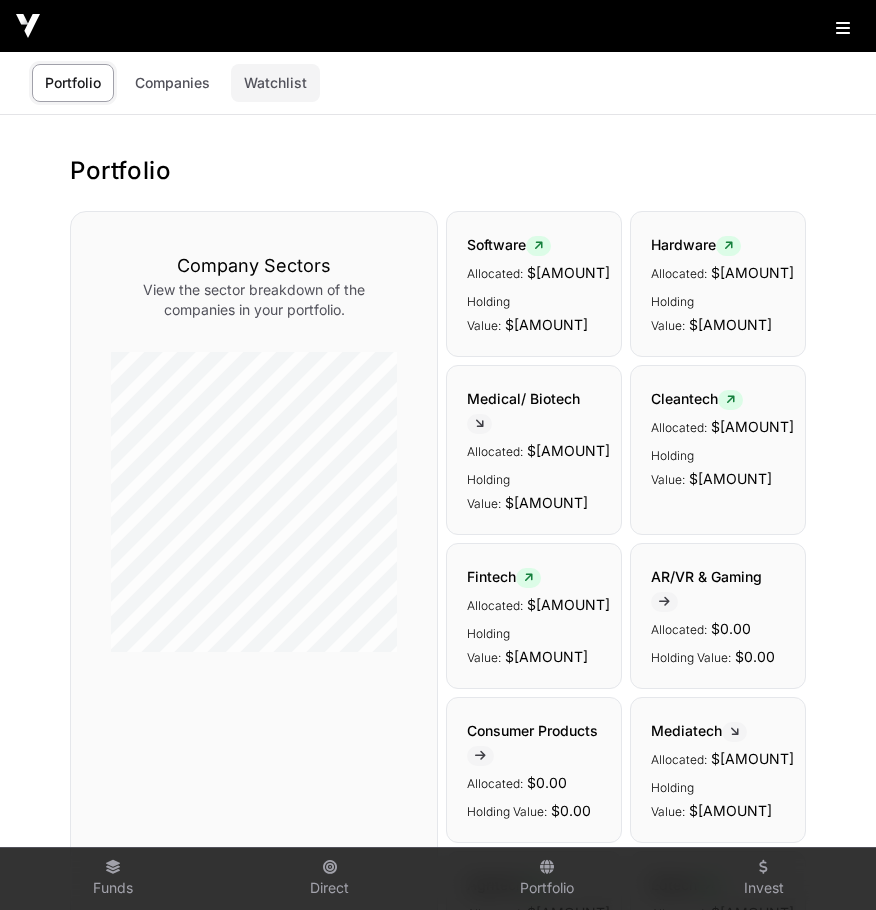 click on "Watchlist" 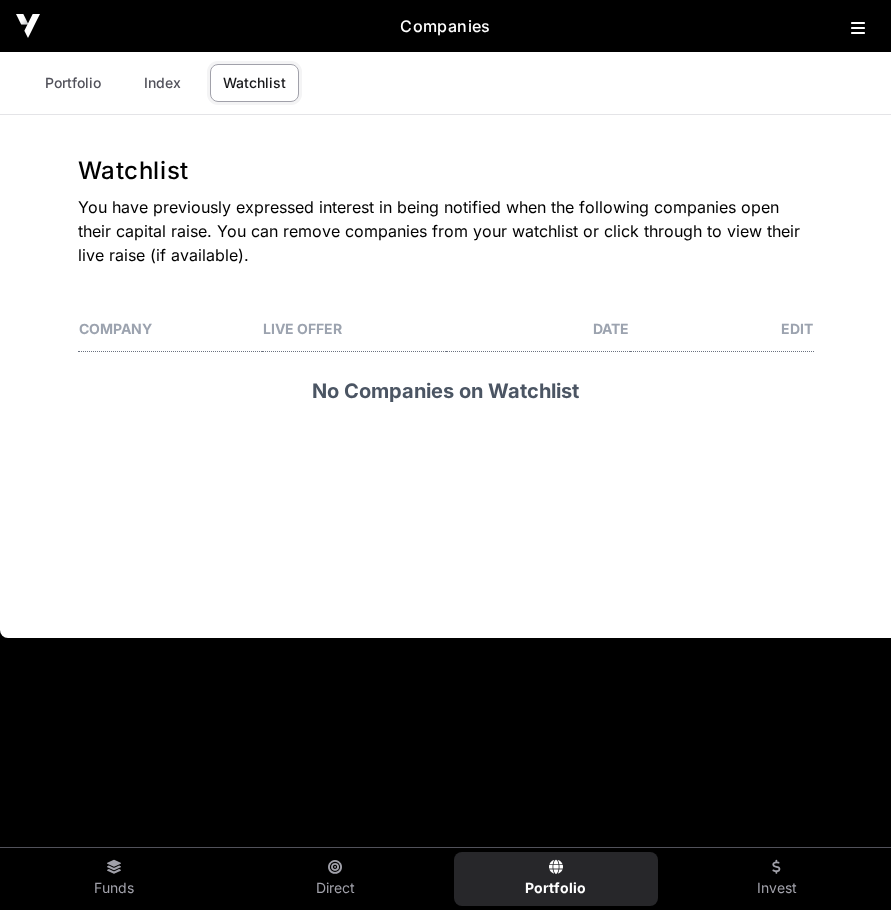 click 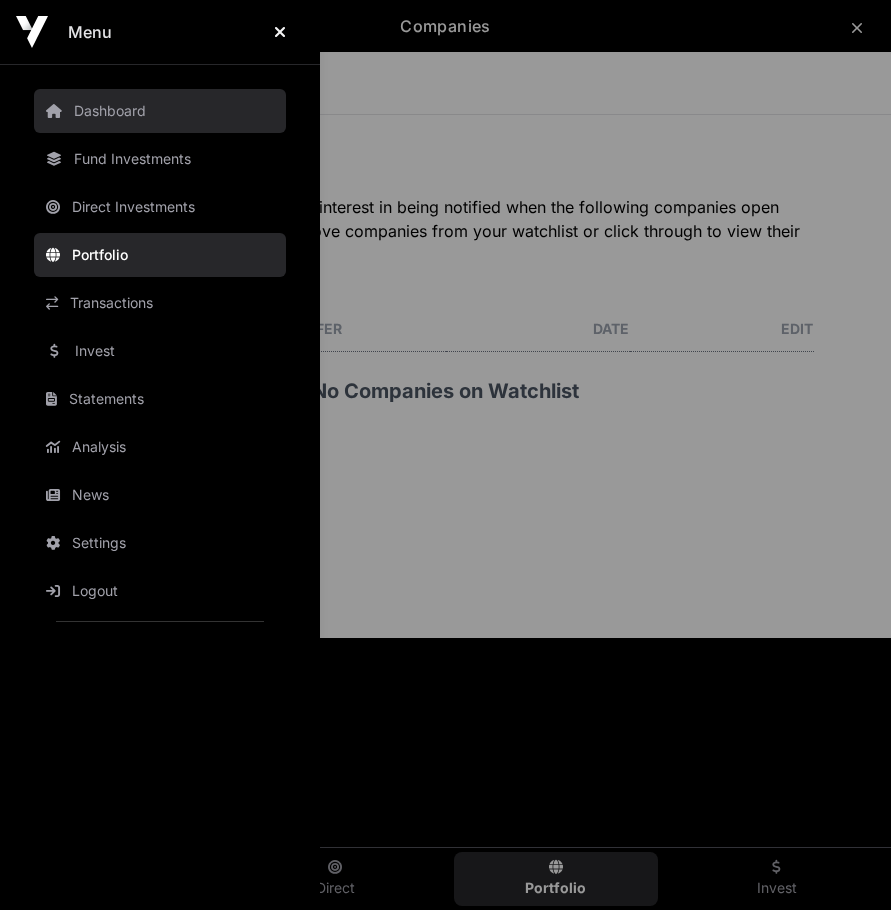 click on "Dashboard" 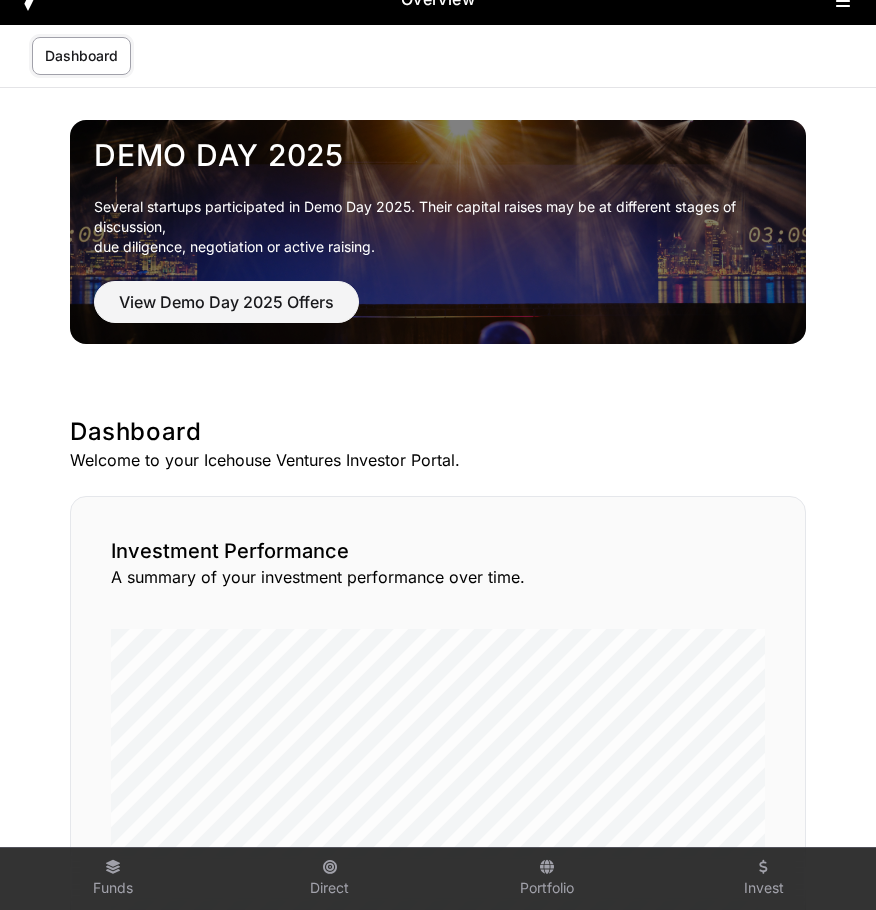 scroll, scrollTop: 0, scrollLeft: 0, axis: both 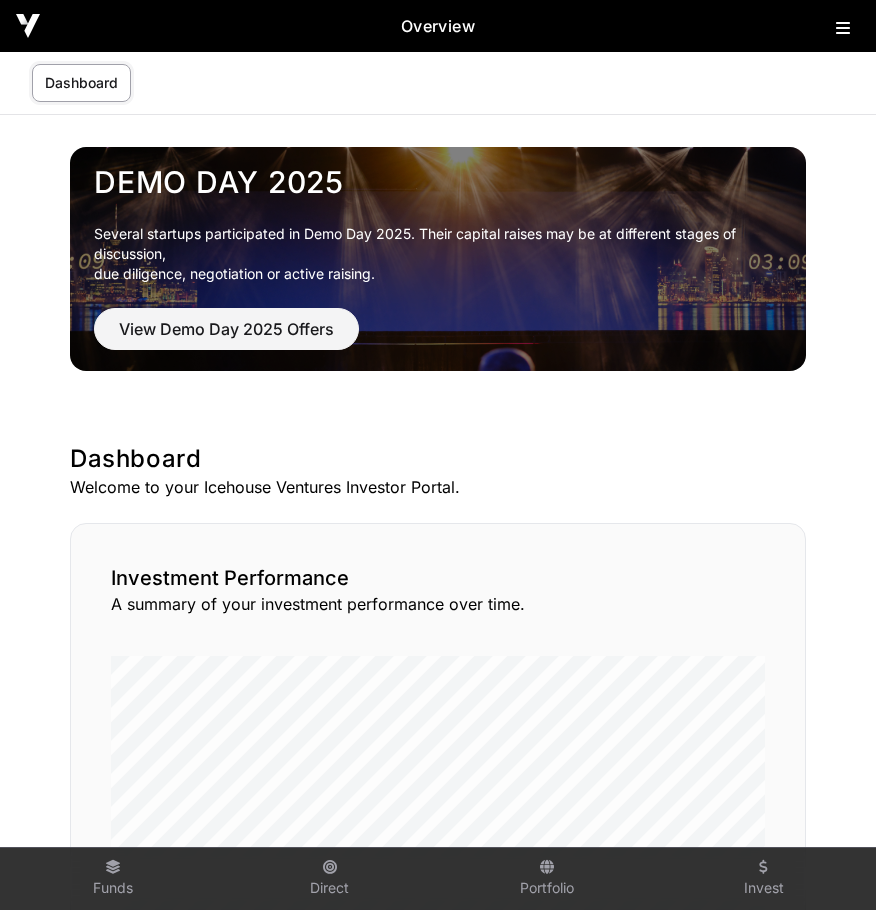 click 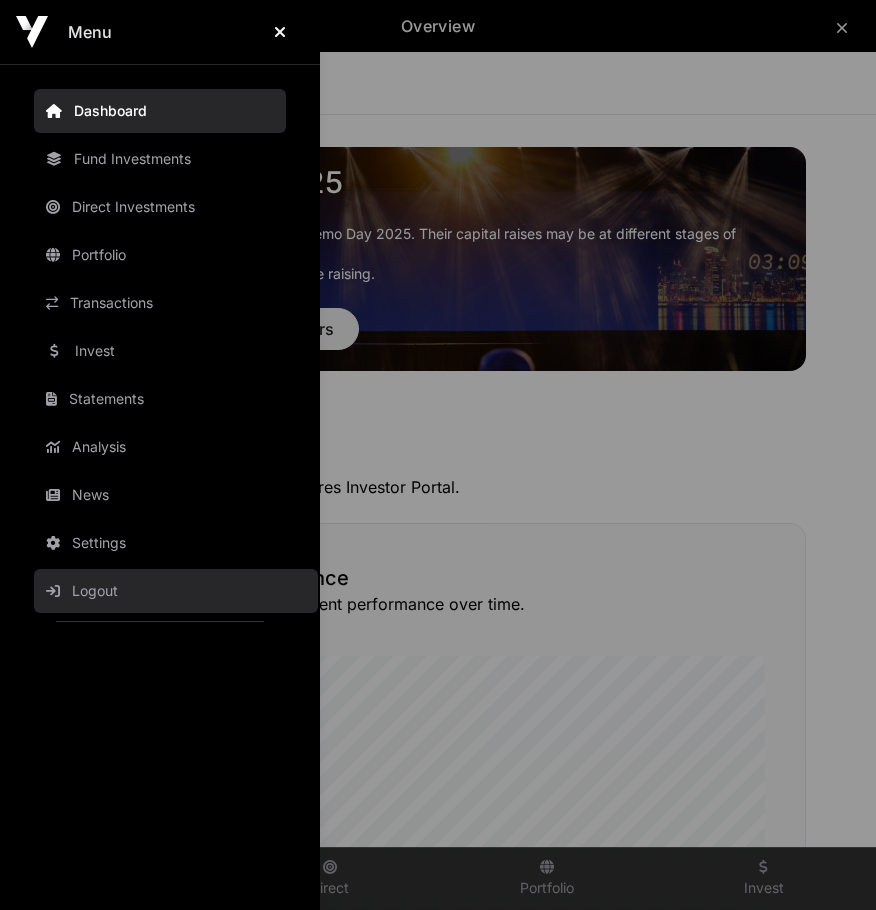 click on "Logout" 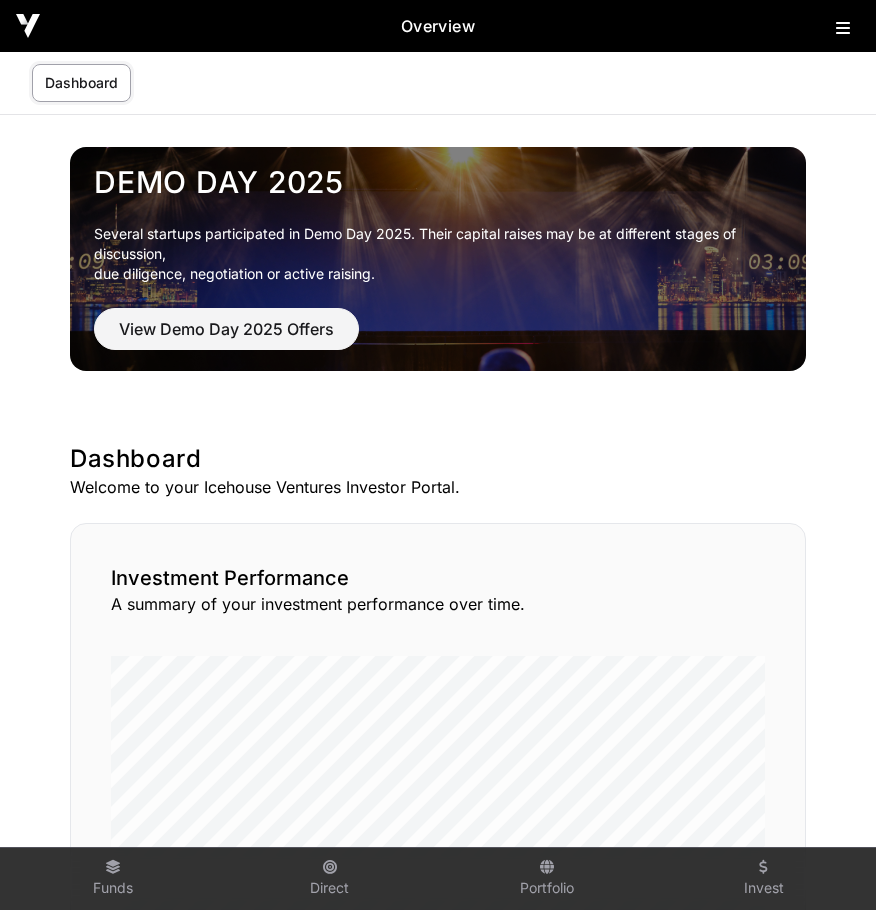 scroll, scrollTop: 0, scrollLeft: 0, axis: both 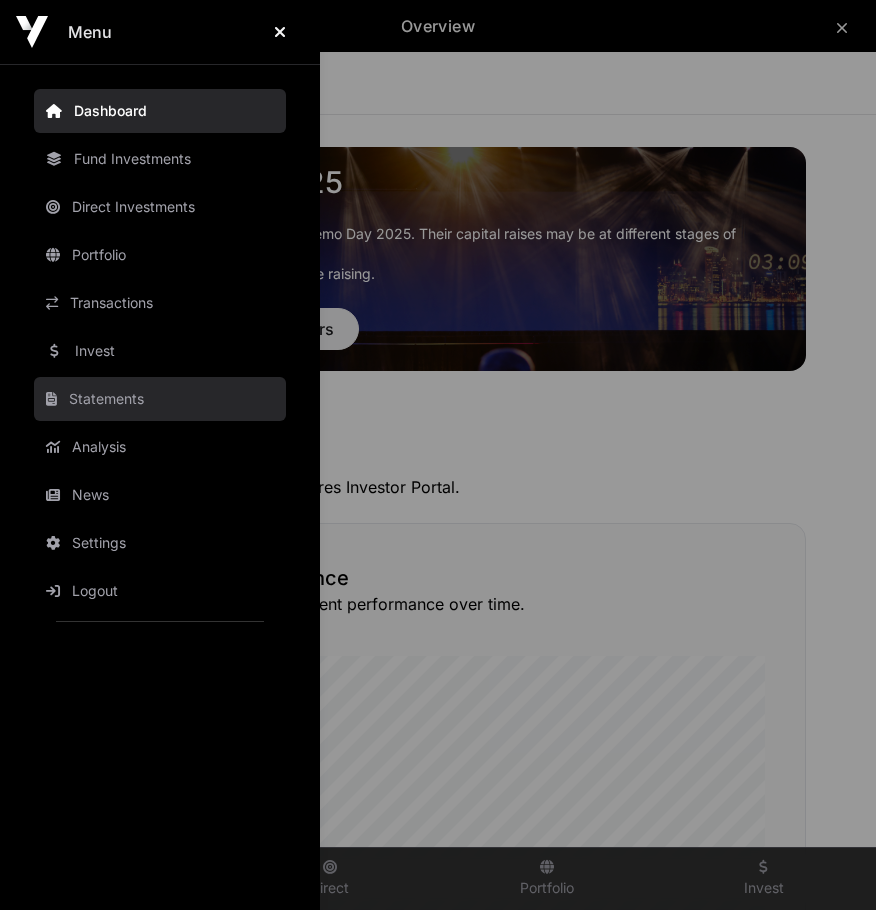 click on "Statements" 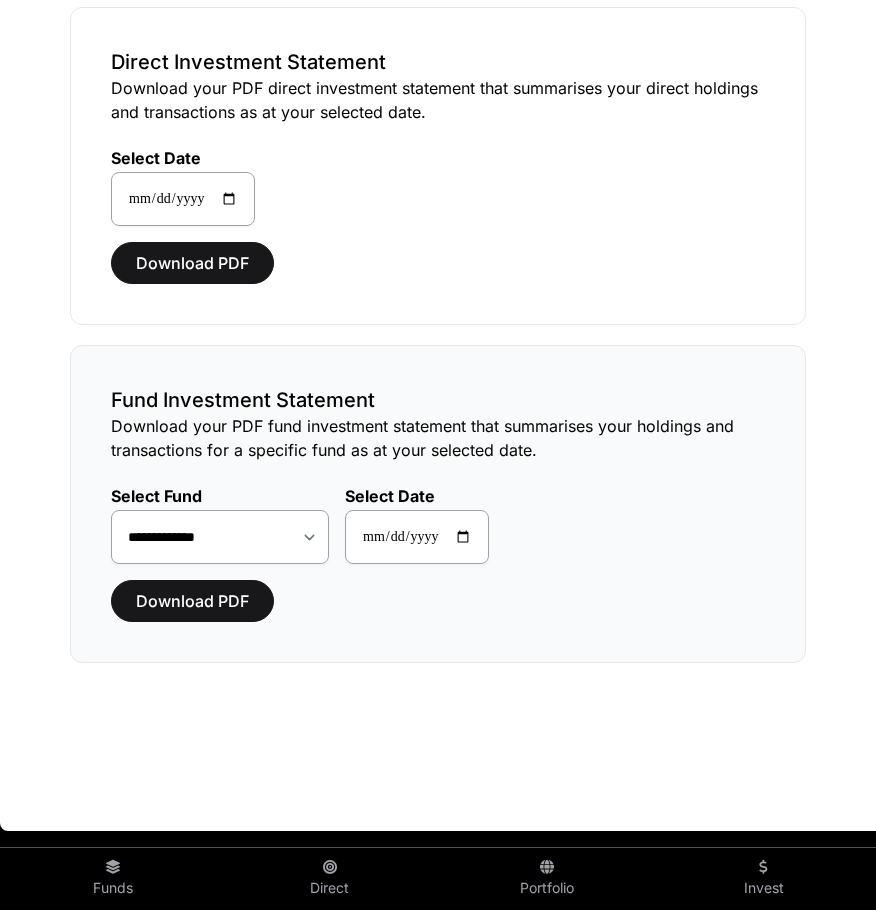 scroll, scrollTop: 201, scrollLeft: 0, axis: vertical 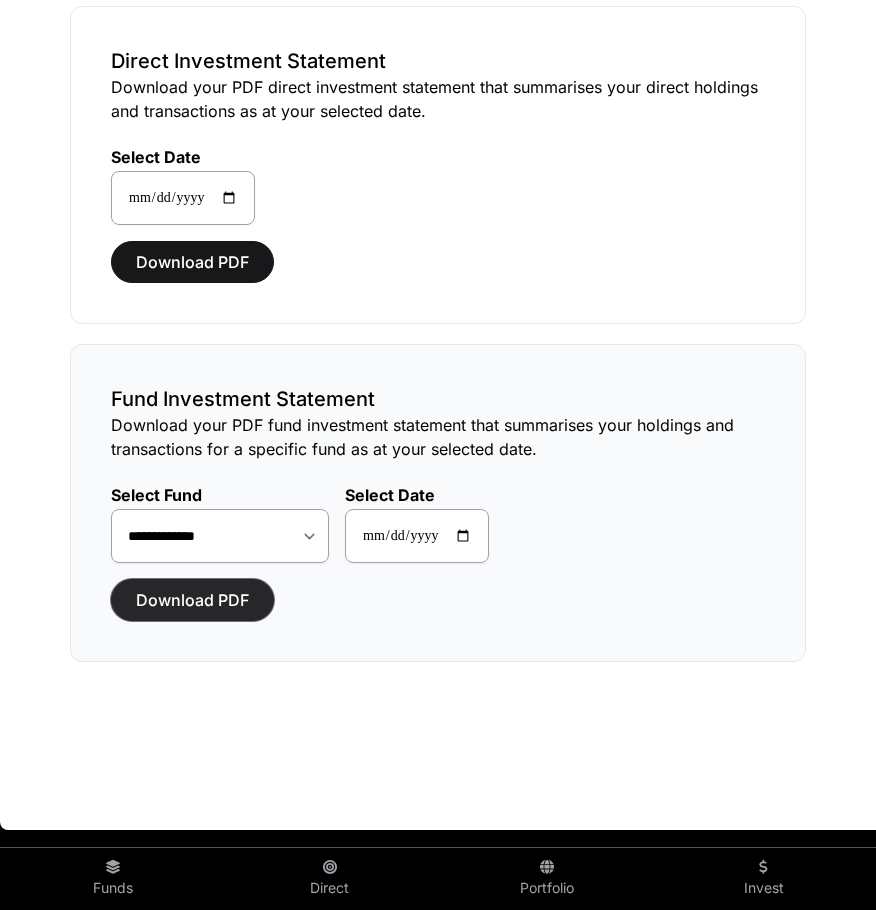 click on "Download PDF" 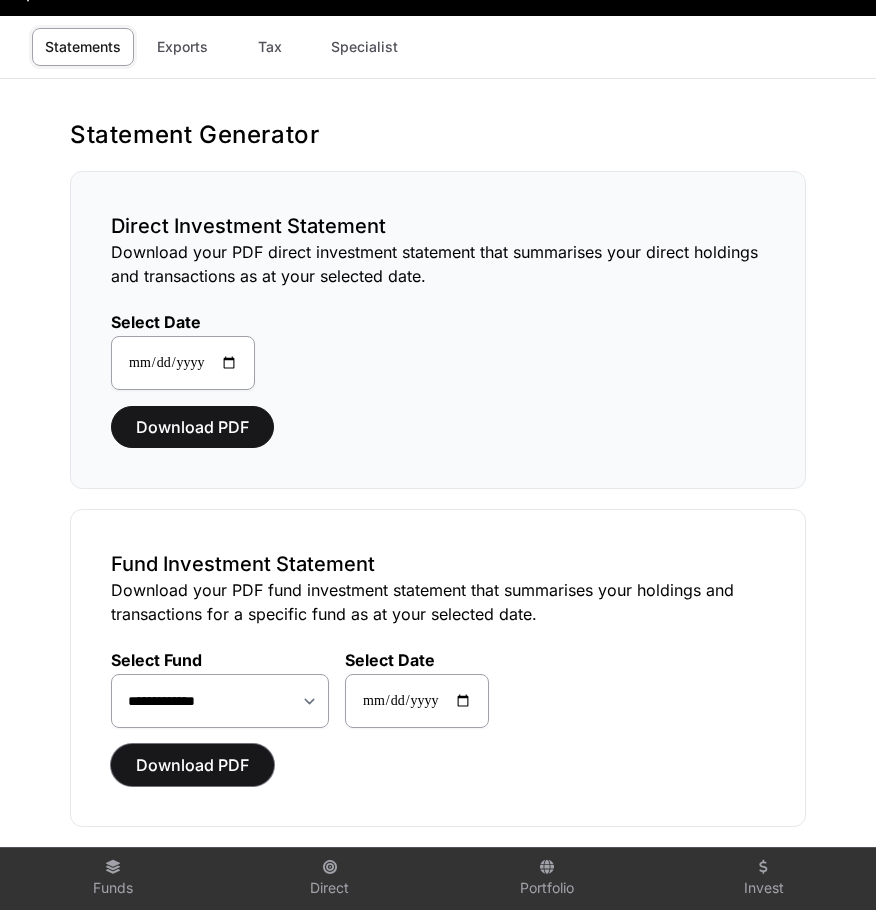 scroll, scrollTop: 0, scrollLeft: 0, axis: both 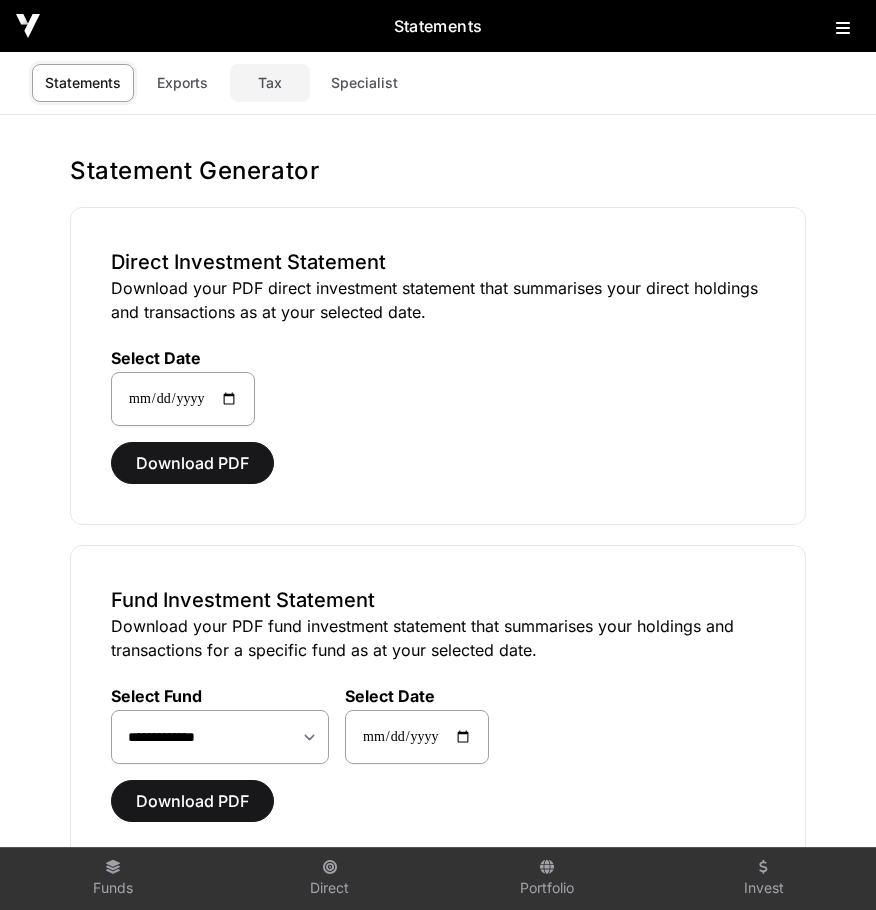 click on "Tax" 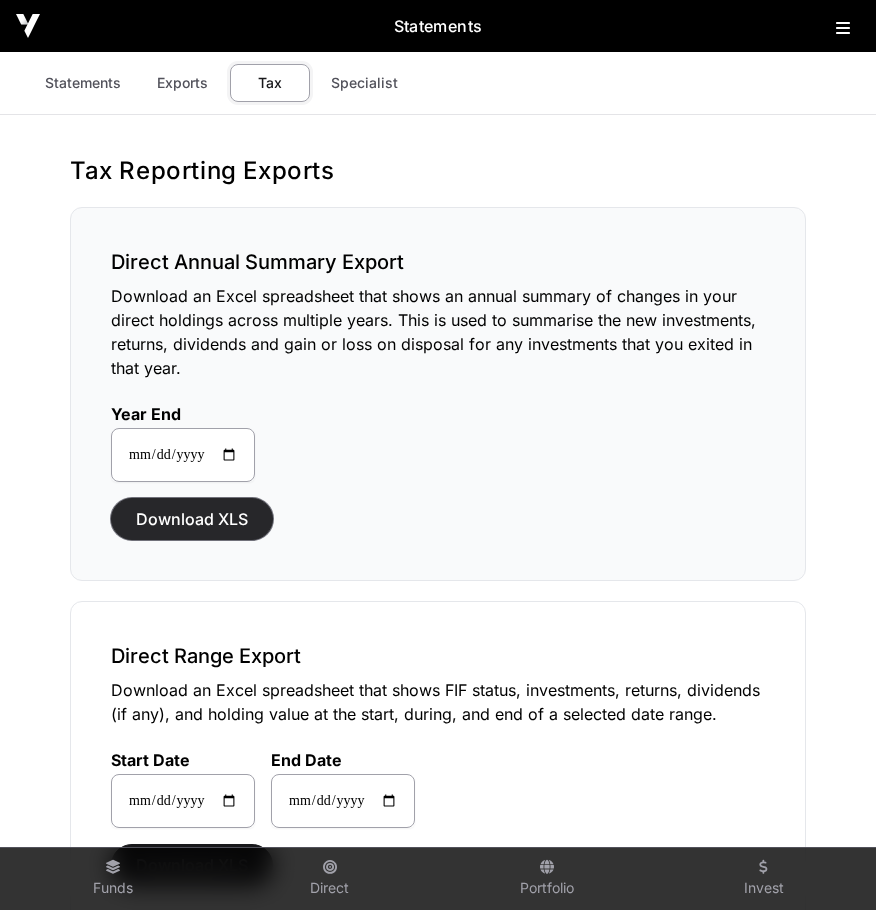 click on "Download XLS" 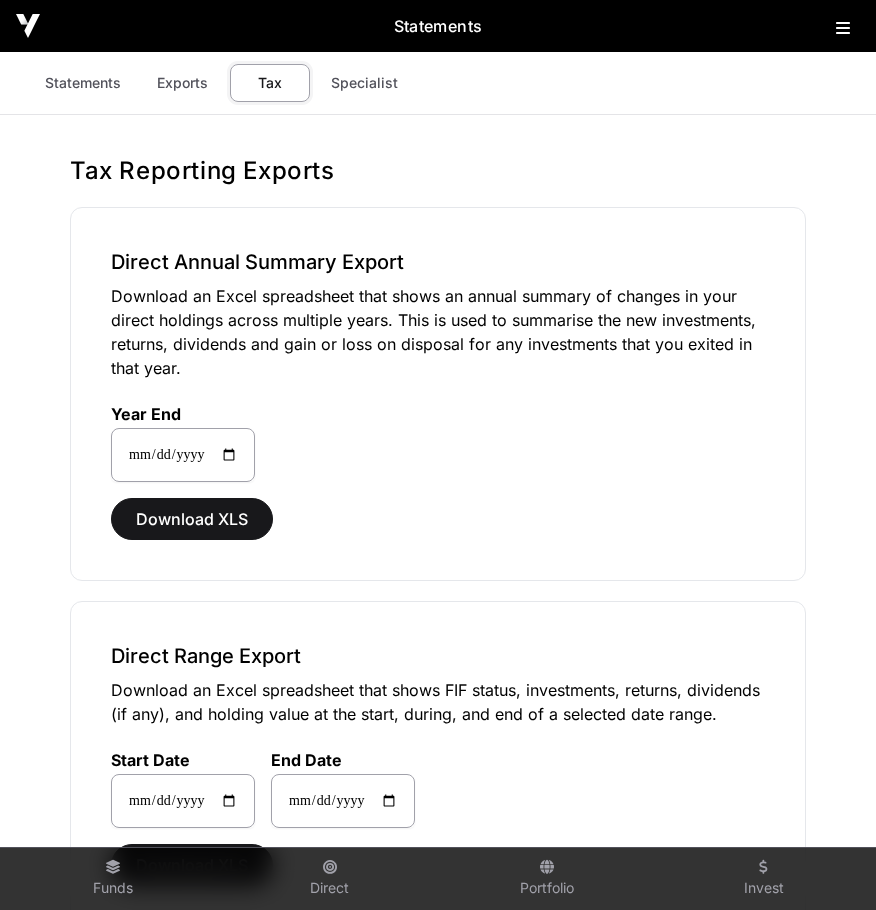 click on "Tax Reporting Exports   Direct Annual Summary Export   Download an Excel spreadsheet that shows an annual summary of changes in your direct holdings across multiple years. This is used to summarise the new investments, returns, dividends and gain or loss on disposal for any investments that you exited in that year.  Year End [DATE] Download XLS  Direct Range Export   Download an Excel spreadsheet that shows FIF status, investments, returns, dividends (if any), and holding value at the start, during, and end of a selected date range.  Start Date [DATE] End Date [DATE] Download XLS  Fund Annual Summary Export   Download an Excel spreadsheet that shows an annual summary of changes in your direct holdings over multiple years. This shows the new investments, returns, dividends, and gains or loss on disposable for any investments you exited in each year.  Year End [DATE] Download XLS  Fund Range Export  Start Date [DATE] End Date [DATE] Download XLS Start Date [DATE] End Date [DATE]" 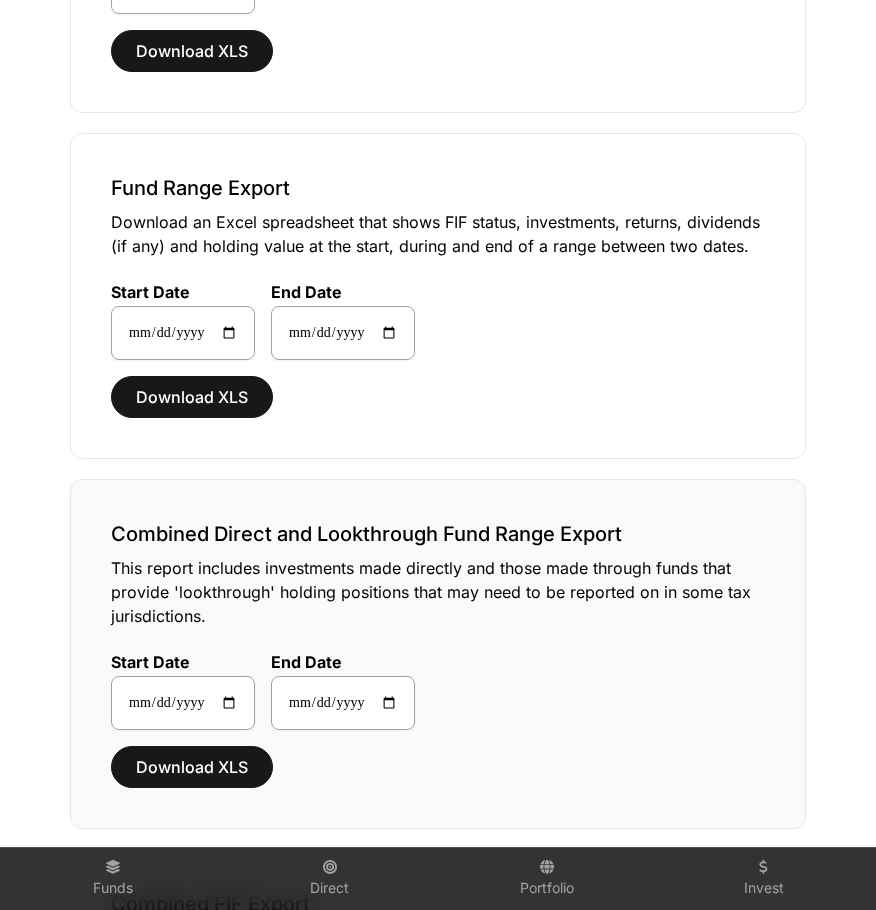 scroll, scrollTop: 1105, scrollLeft: 0, axis: vertical 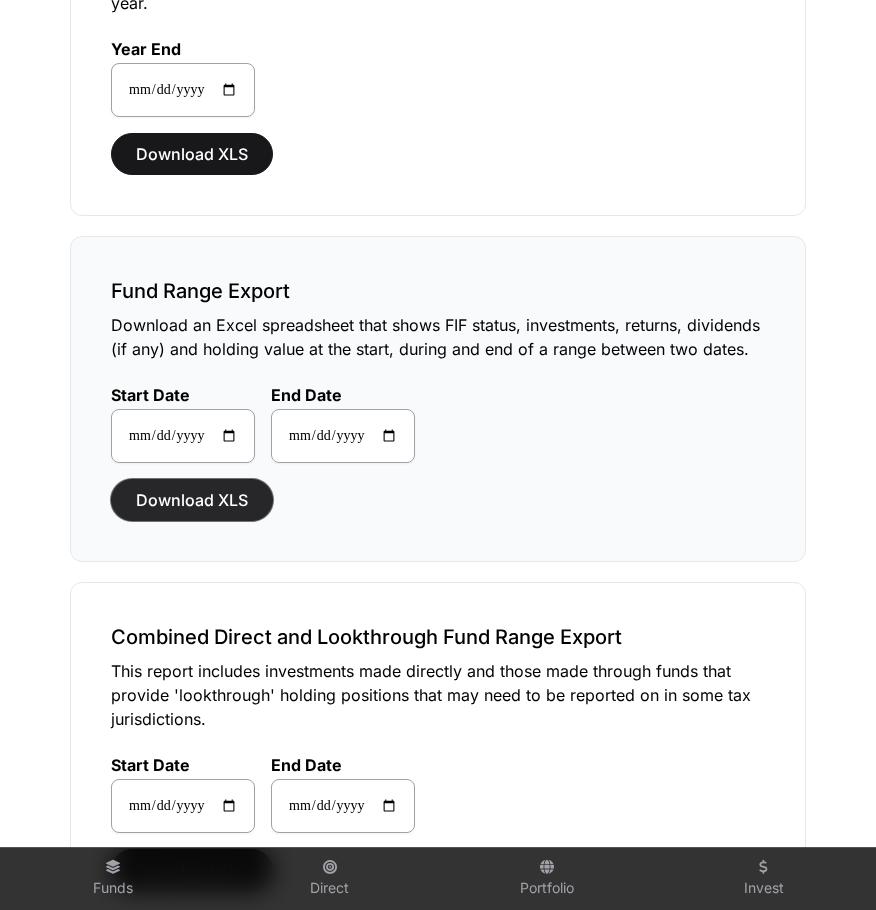 click on "Download XLS" 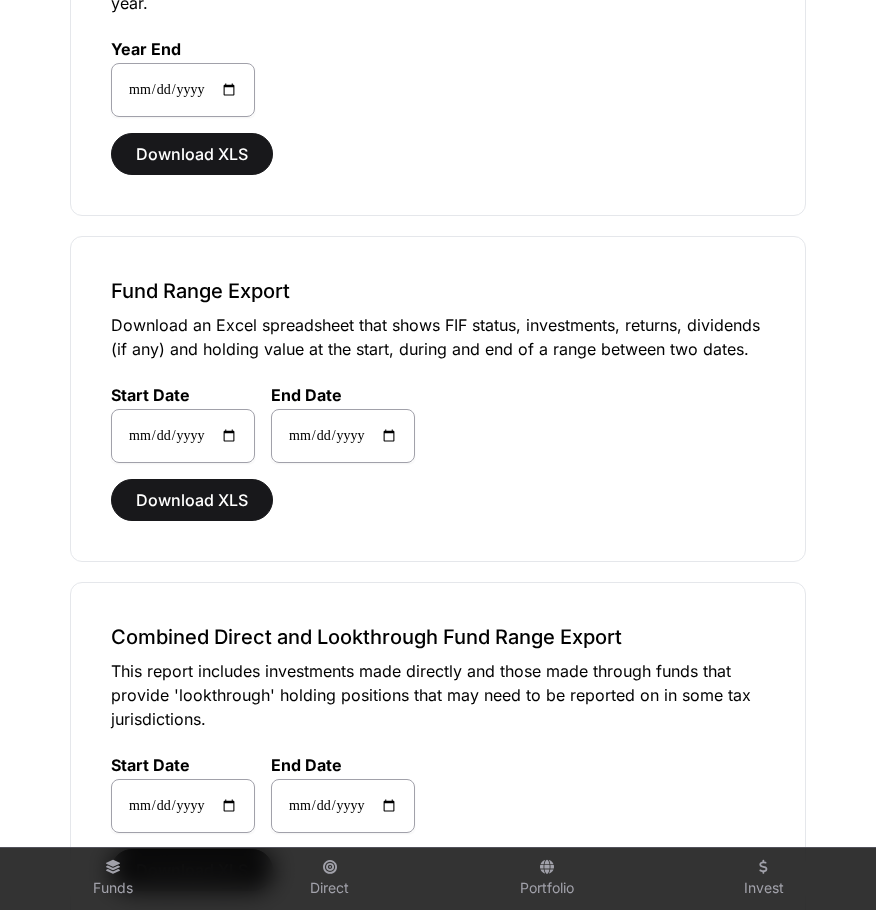 click on "Tax Reporting Exports   Direct Annual Summary Export   Download an Excel spreadsheet that shows an annual summary of changes in your direct holdings across multiple years. This is used to summarise the new investments, returns, dividends and gain or loss on disposal for any investments that you exited in that year.  Year End [DATE] Download XLS  Direct Range Export   Download an Excel spreadsheet that shows FIF status, investments, returns, dividends (if any), and holding value at the start, during, and end of a selected date range.  Start Date [DATE] End Date [DATE] Download XLS  Fund Annual Summary Export   Download an Excel spreadsheet that shows an annual summary of changes in your direct holdings over multiple years. This shows the new investments, returns, dividends, and gains or loss on disposable for any investments you exited in each year.  Year End [DATE] Download XLS  Fund Range Export  Start Date [DATE] End Date [DATE] Download XLS Start Date [DATE] End Date [DATE]" 